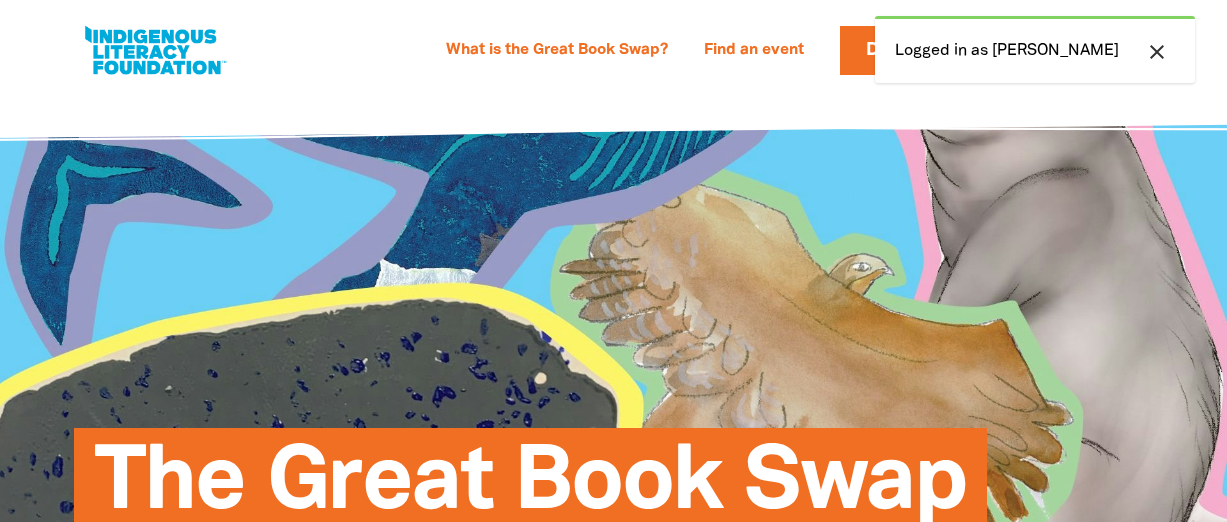 select on "primary-school" 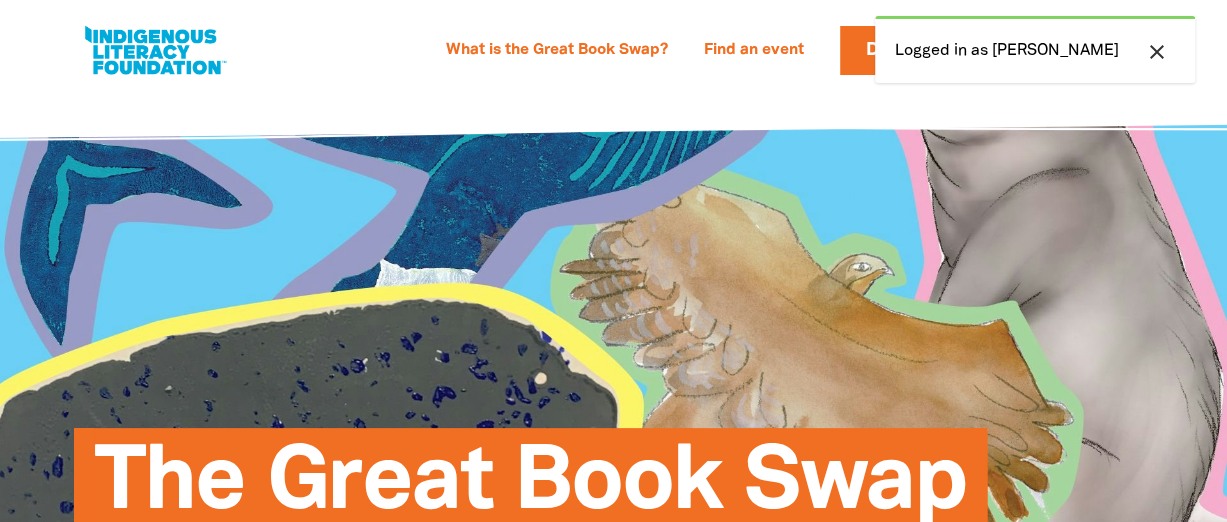 scroll, scrollTop: 0, scrollLeft: 0, axis: both 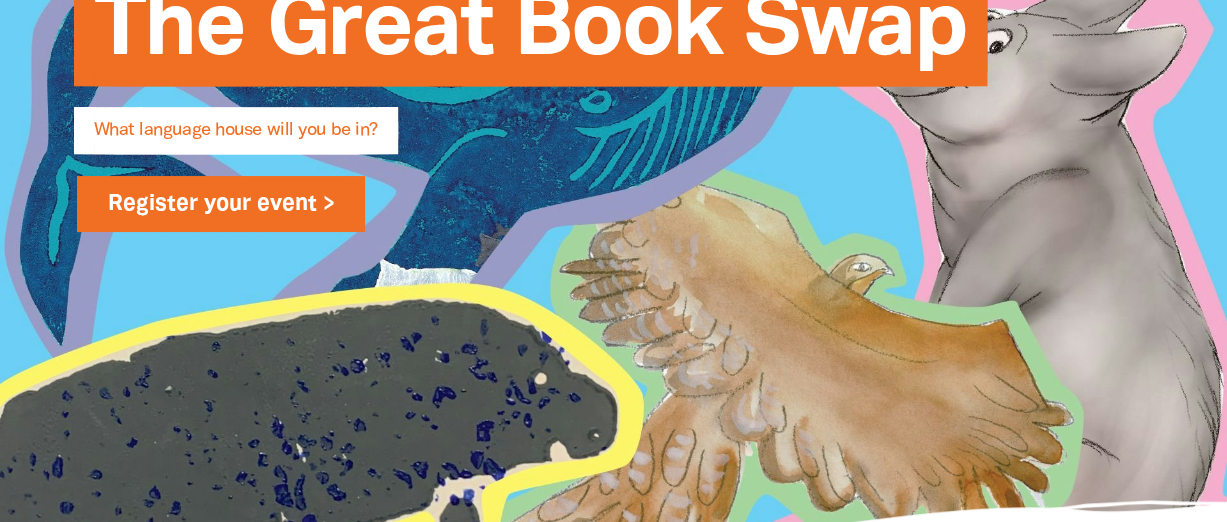 click on "Register your event >" at bounding box center [221, 204] 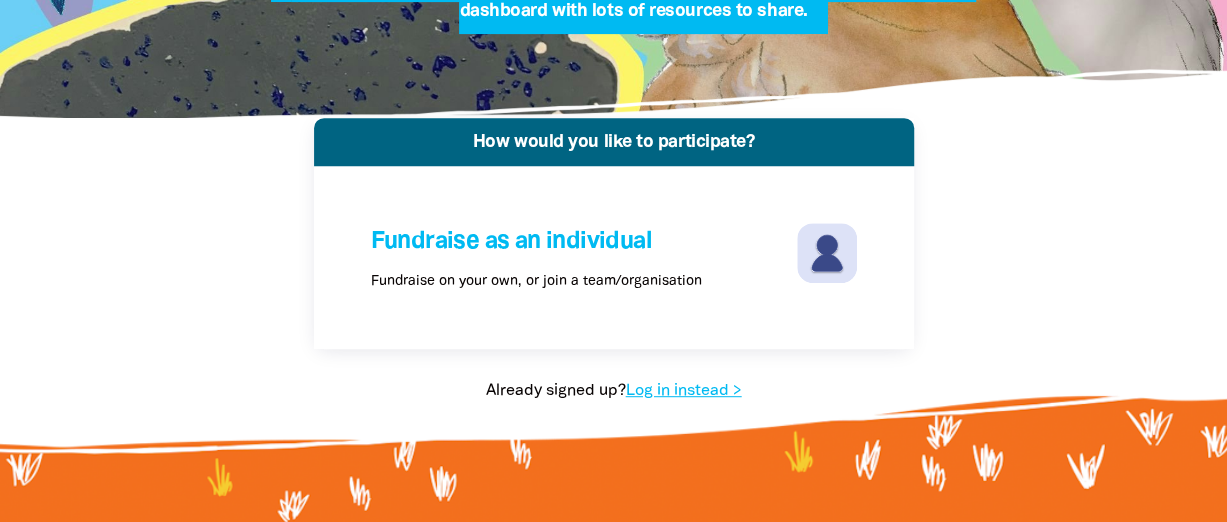 scroll, scrollTop: 334, scrollLeft: 0, axis: vertical 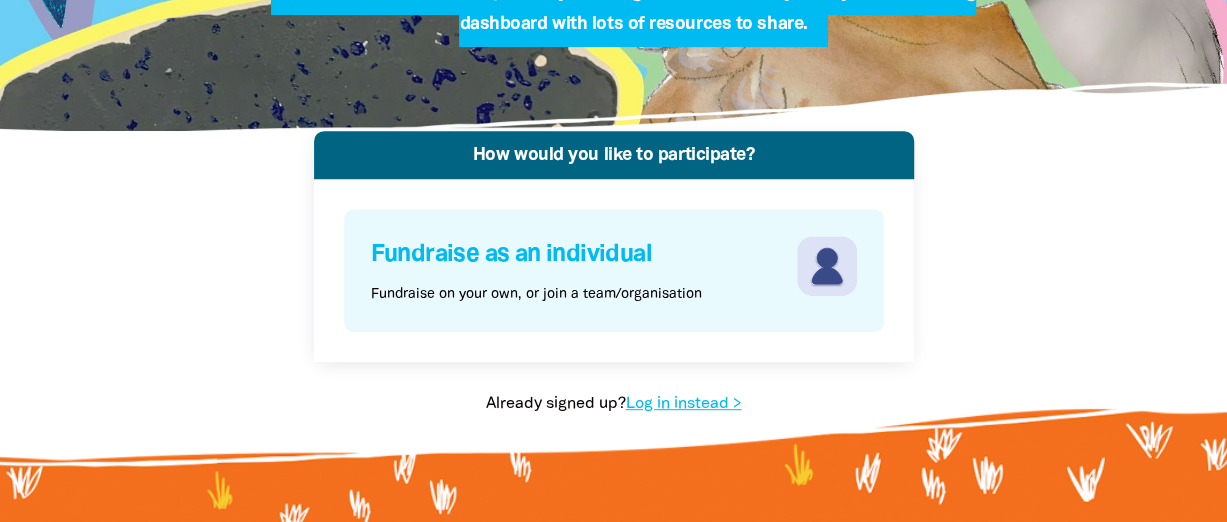 click on "Fundraise on your own, or join a team/organisation" at bounding box center [536, 294] 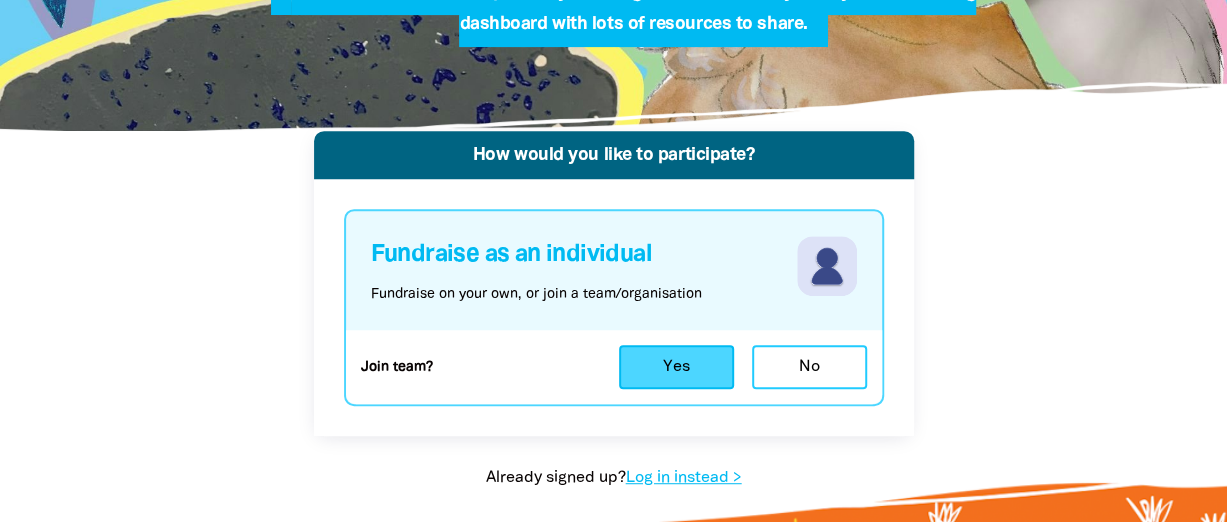 click on "Yes" at bounding box center [676, 367] 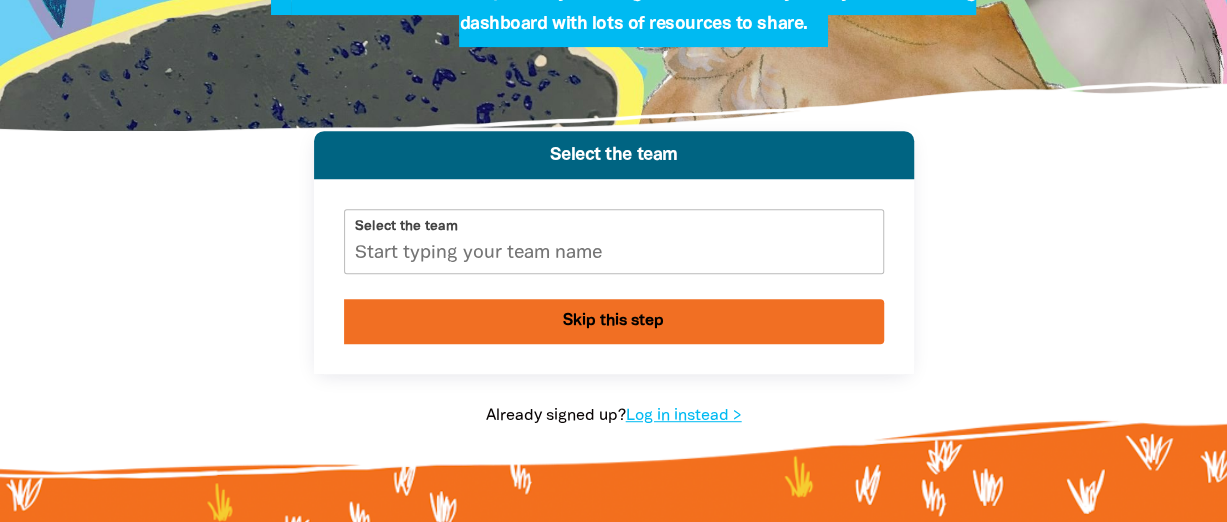 click on "Skip this step" at bounding box center (614, 321) 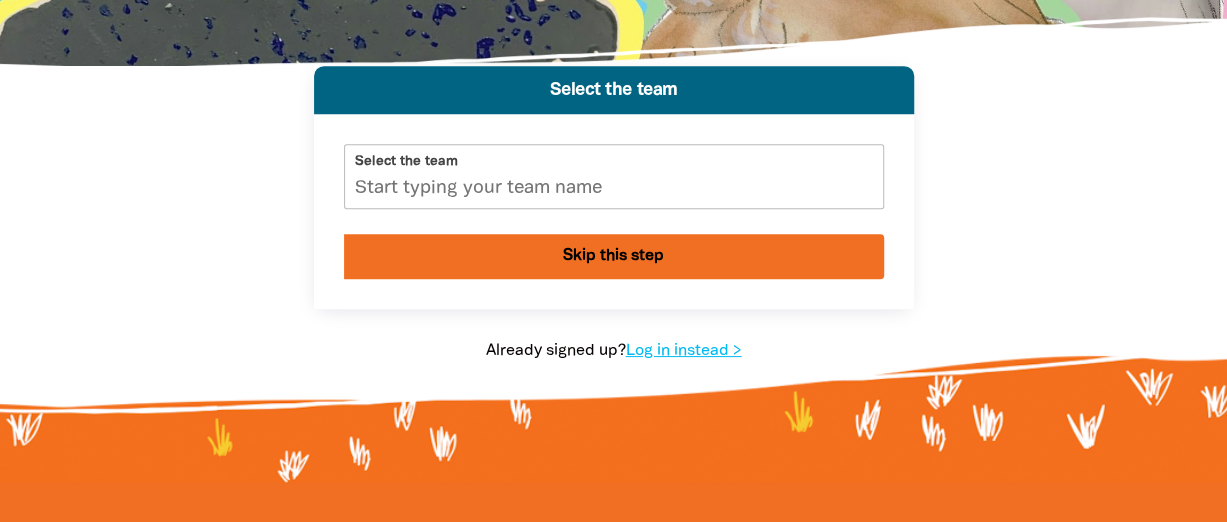 select on "primary-school" 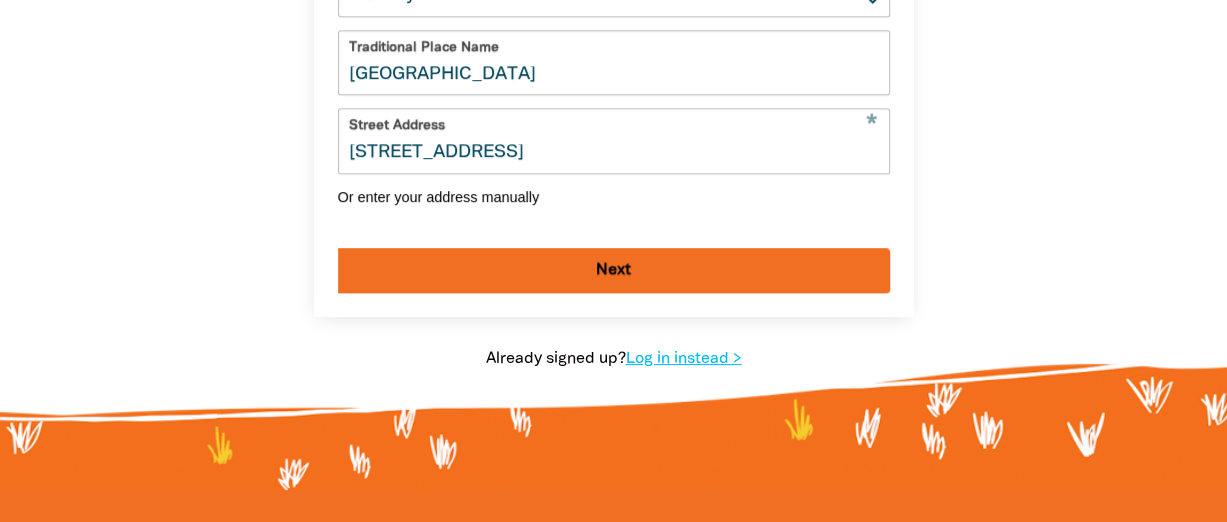 scroll, scrollTop: 1010, scrollLeft: 0, axis: vertical 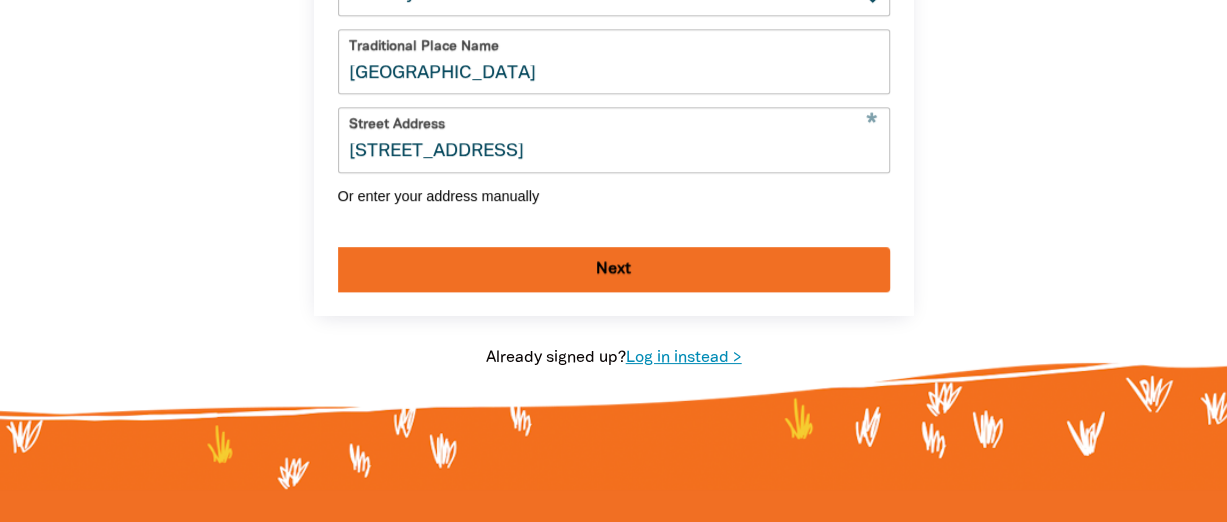 click on "Log in instead >" at bounding box center [684, 358] 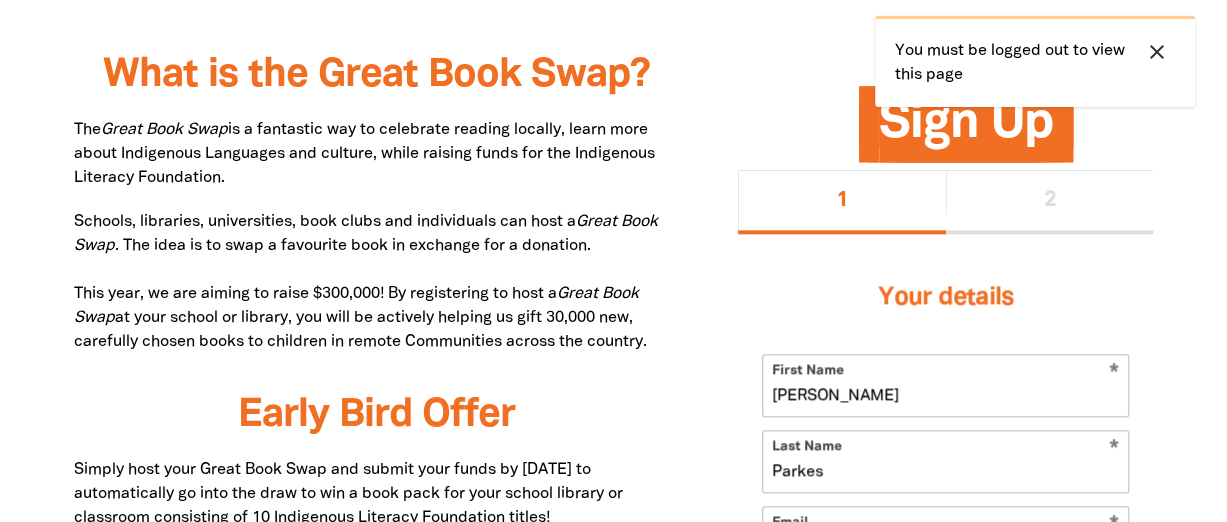 click on "The Great Book Swap What language house will you be in? Register your event >" at bounding box center (614, -464) 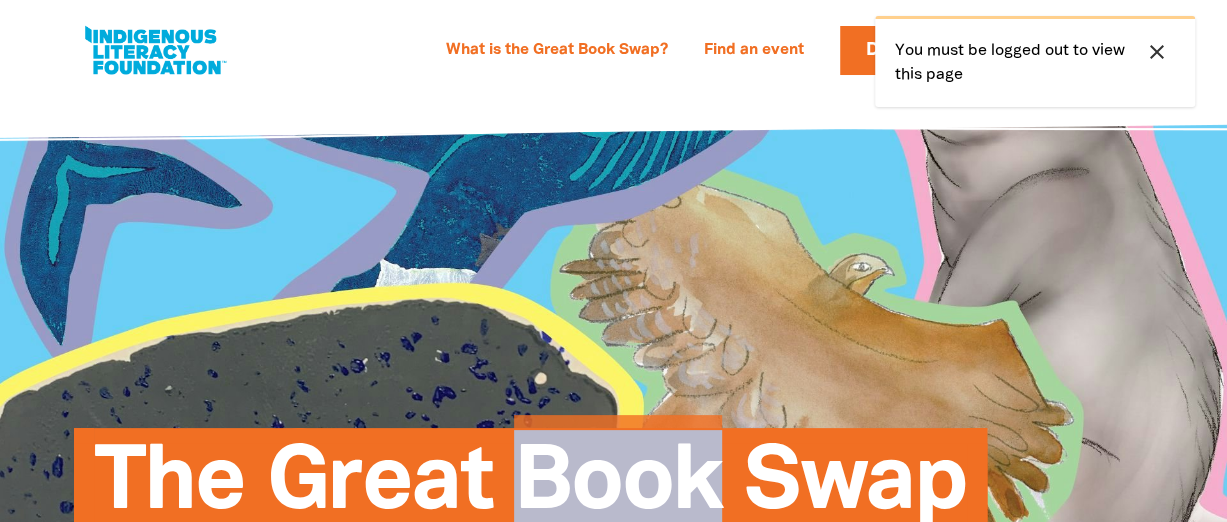 click on "close" at bounding box center (1157, 52) 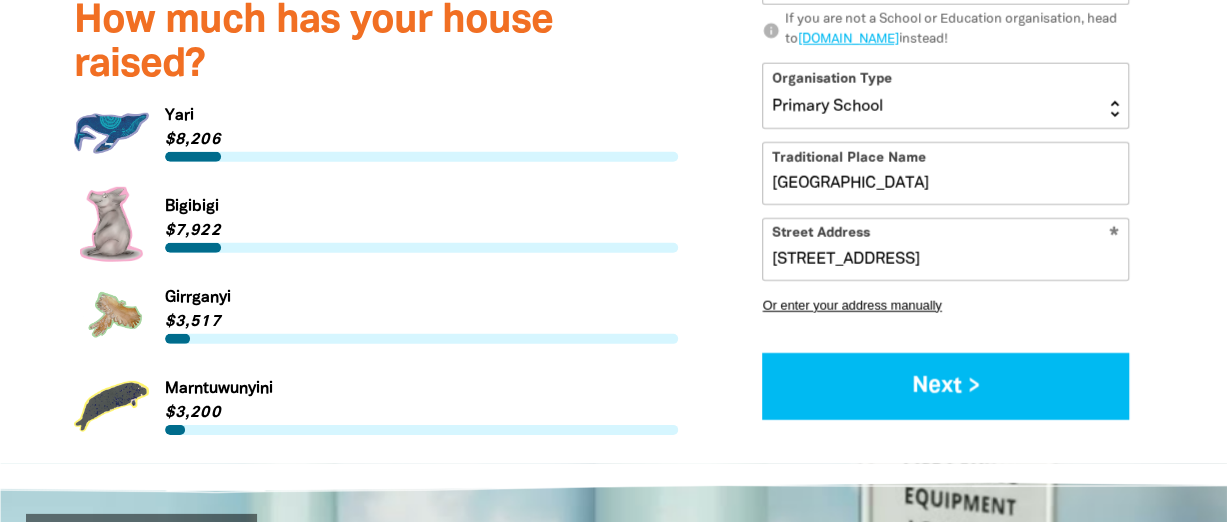scroll, scrollTop: 2801, scrollLeft: 0, axis: vertical 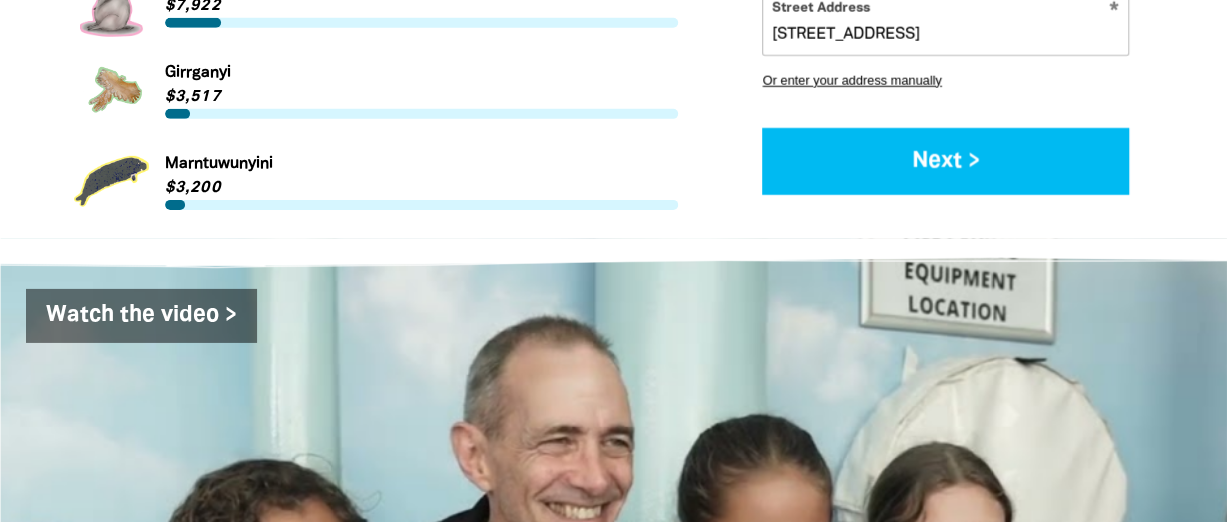 click on "Watch the video >" at bounding box center (614, 608) 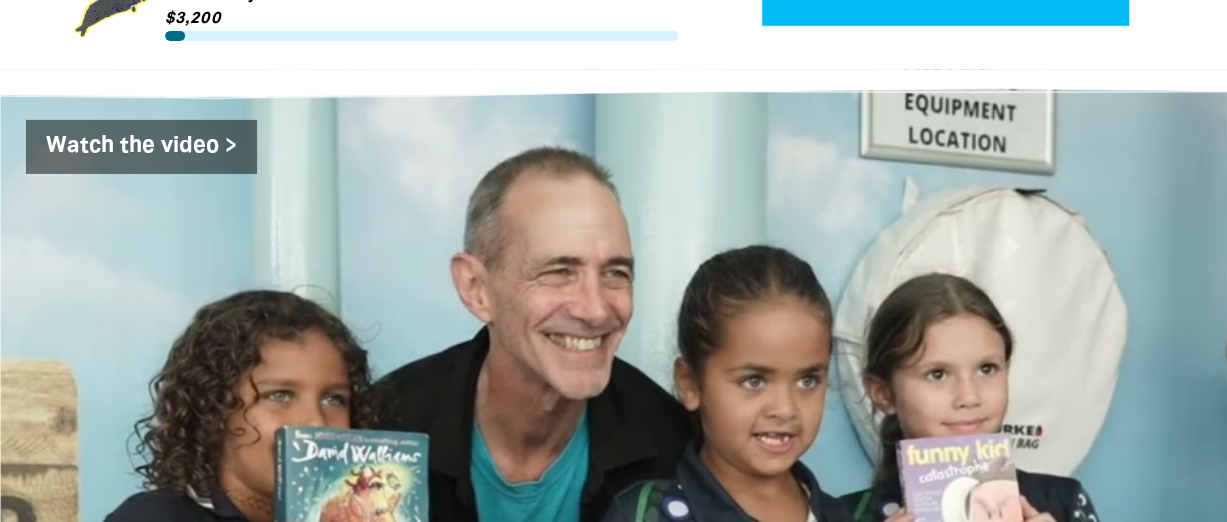 scroll, scrollTop: 3178, scrollLeft: 0, axis: vertical 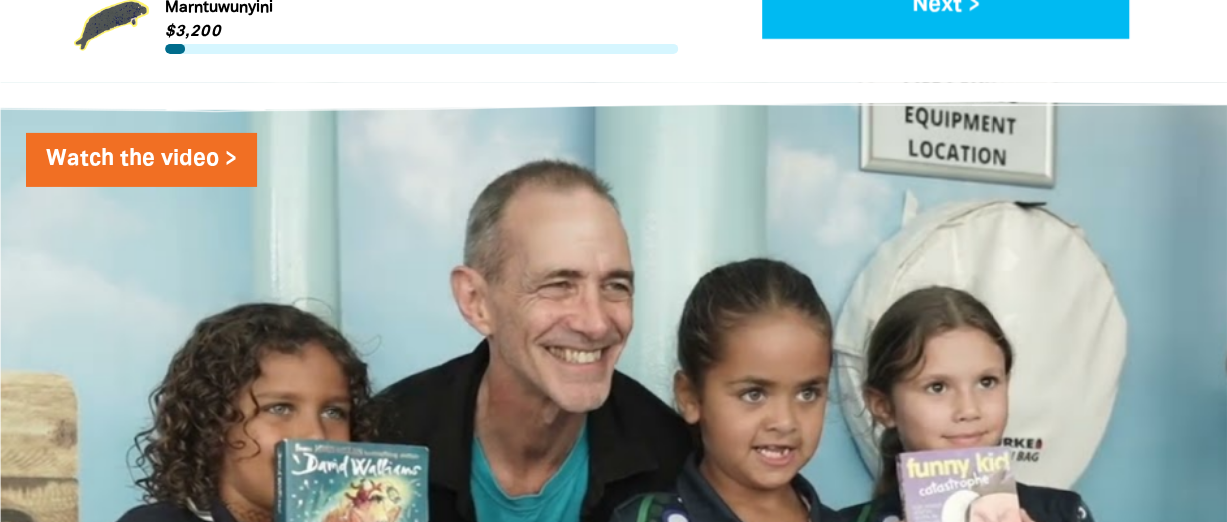 click on "Watch the video >" at bounding box center (141, 160) 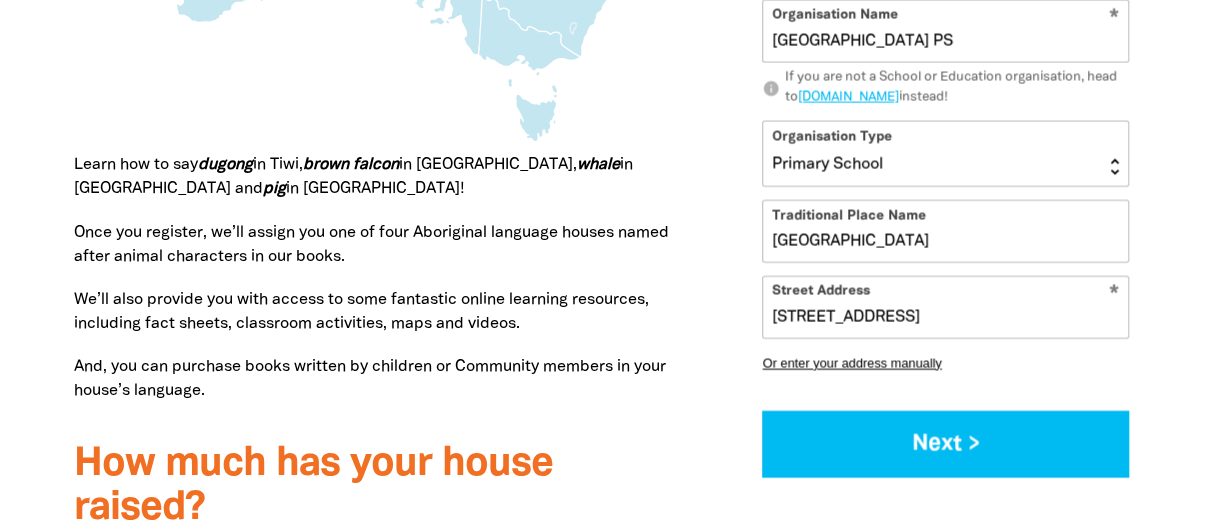 scroll, scrollTop: 2353, scrollLeft: 0, axis: vertical 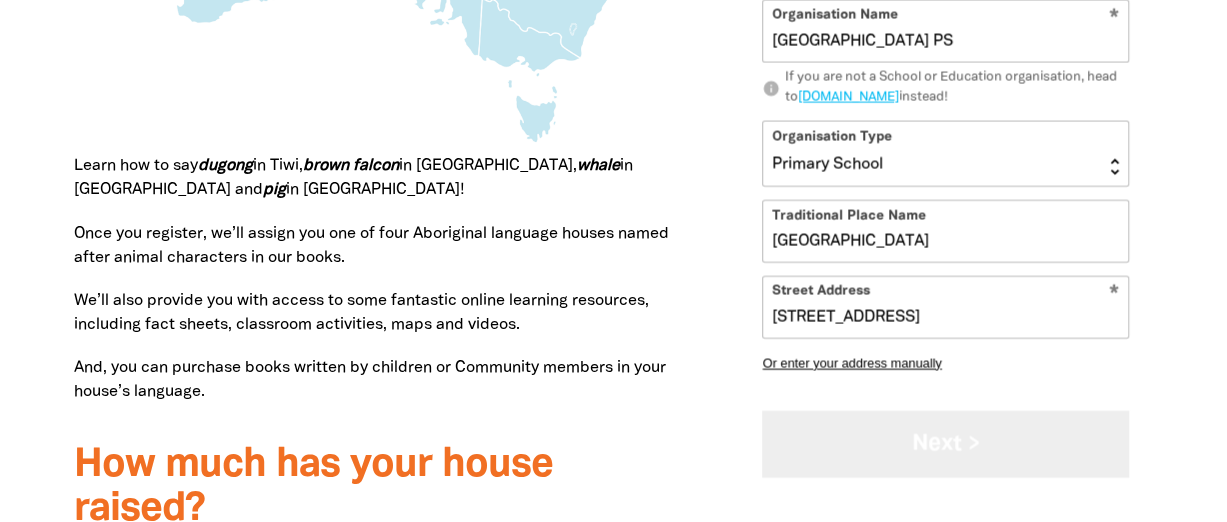 click on "Next >" at bounding box center (945, 443) 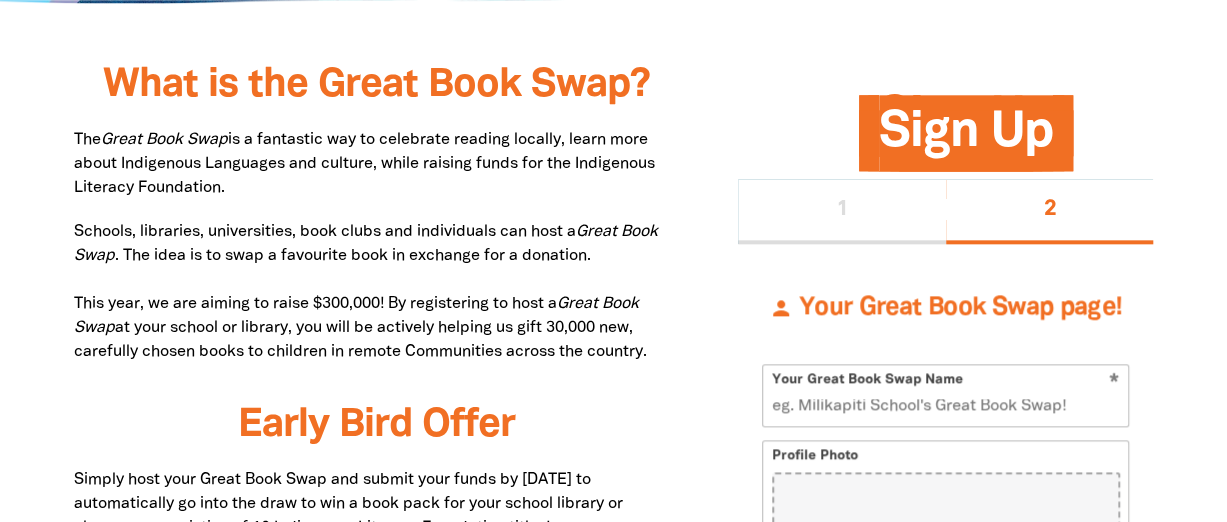 scroll, scrollTop: 1001, scrollLeft: 0, axis: vertical 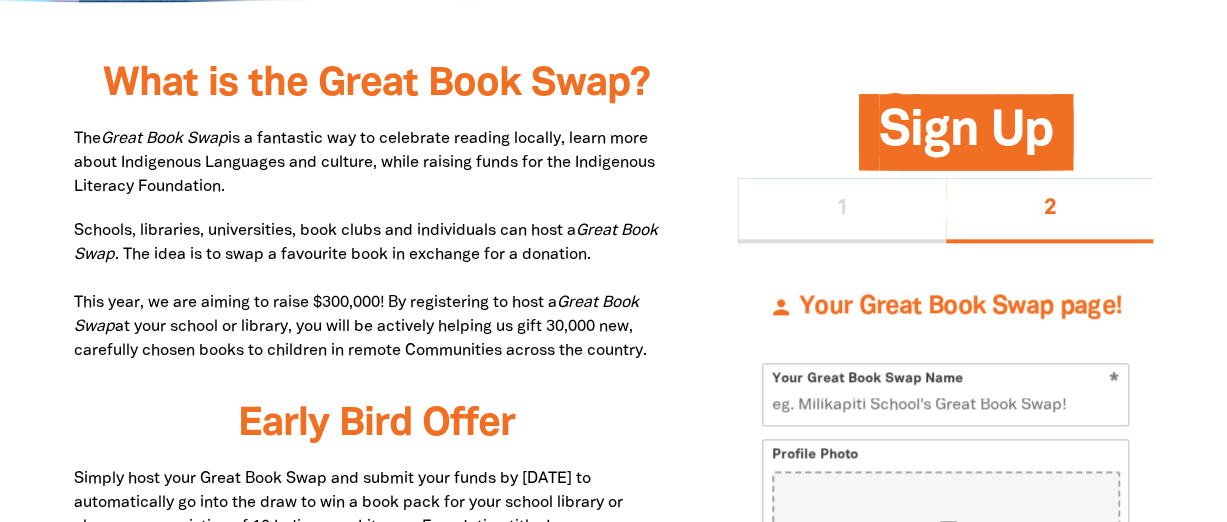 click on "Schools, libraries, universities, book clubs and individuals can host a  Great Book Swap . The idea is to swap a favourite book in exchange for a donation.  This year, we are aiming to raise $300,000! By registering to host a  Great Book Swap  at your school or library, you will be actively helping us gift 30,000 new, carefully chosen books to children in remote Communities across the country." at bounding box center [376, 291] 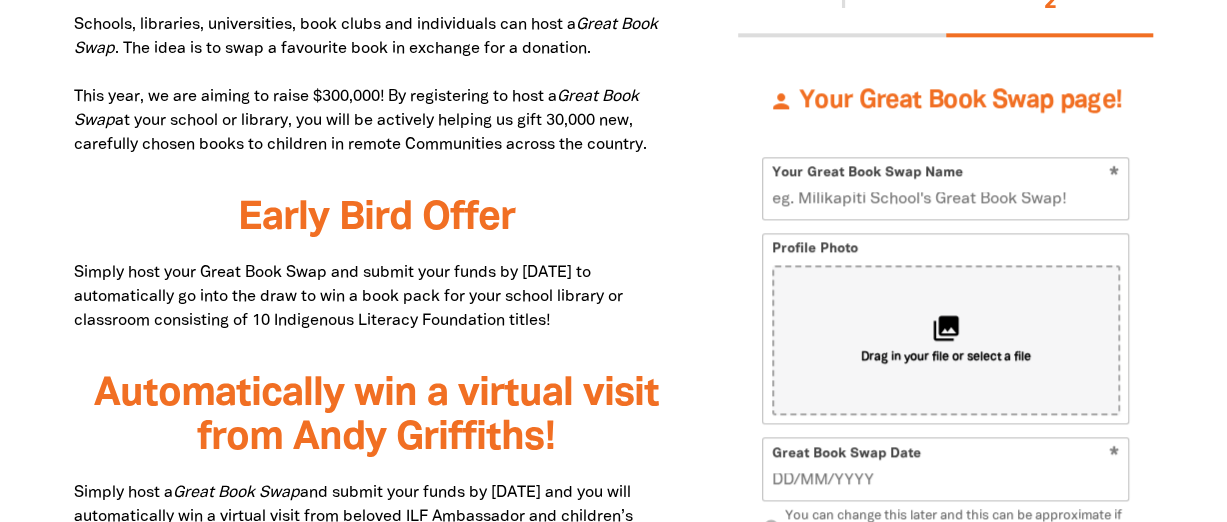 scroll, scrollTop: 1215, scrollLeft: 0, axis: vertical 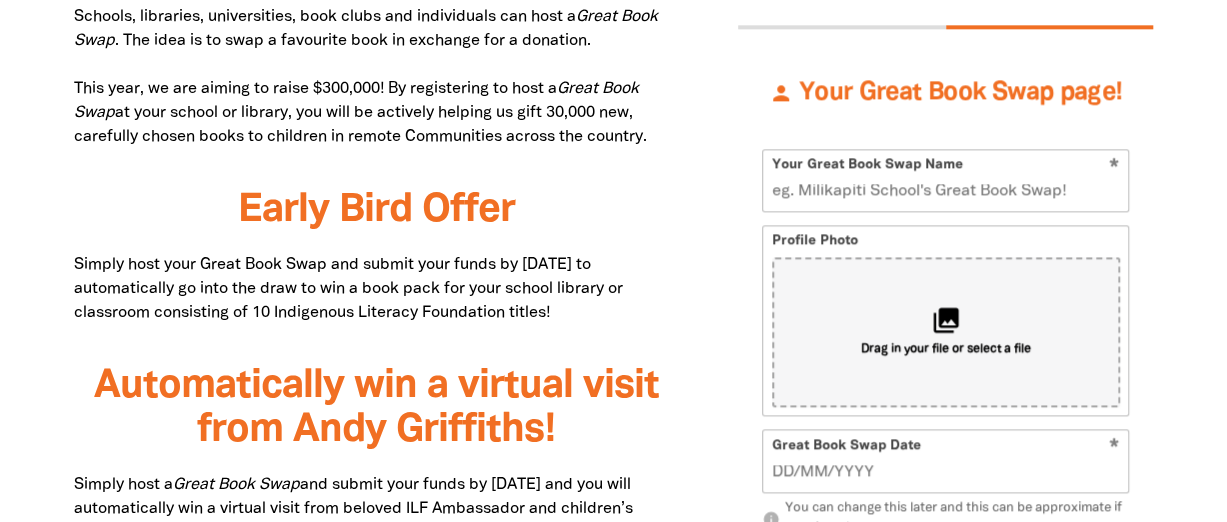 drag, startPoint x: 767, startPoint y: 190, endPoint x: 1054, endPoint y: 185, distance: 287.04355 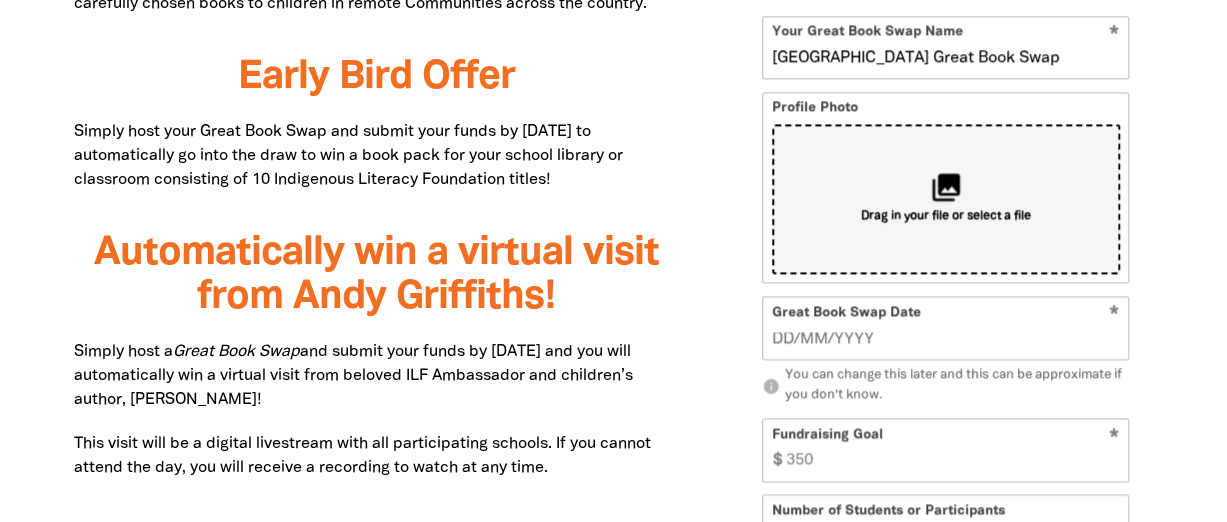 scroll, scrollTop: 1393, scrollLeft: 0, axis: vertical 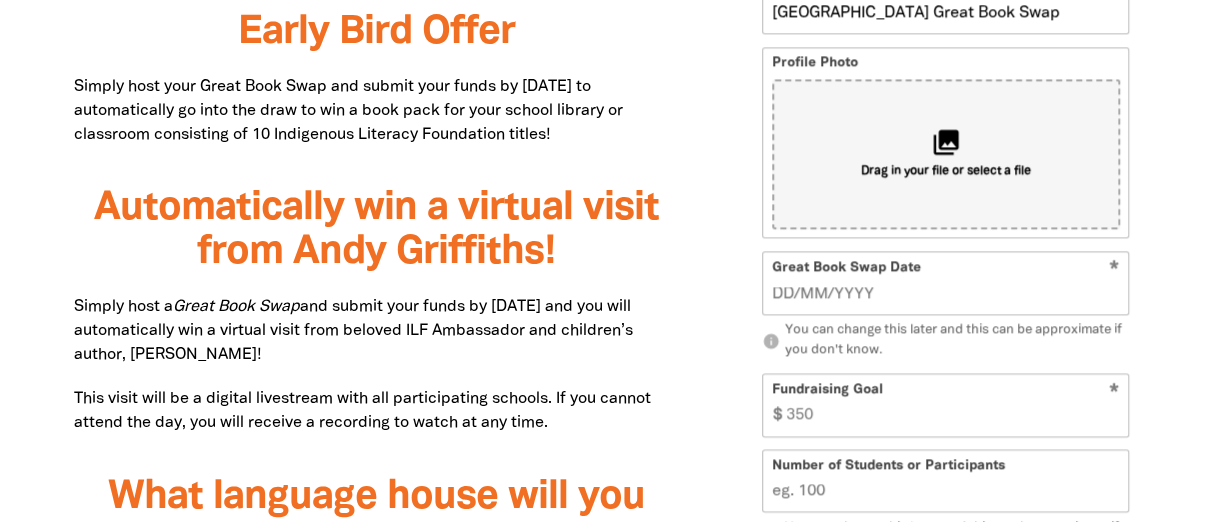type on "DDoncaster Gardens Great Book Swap" 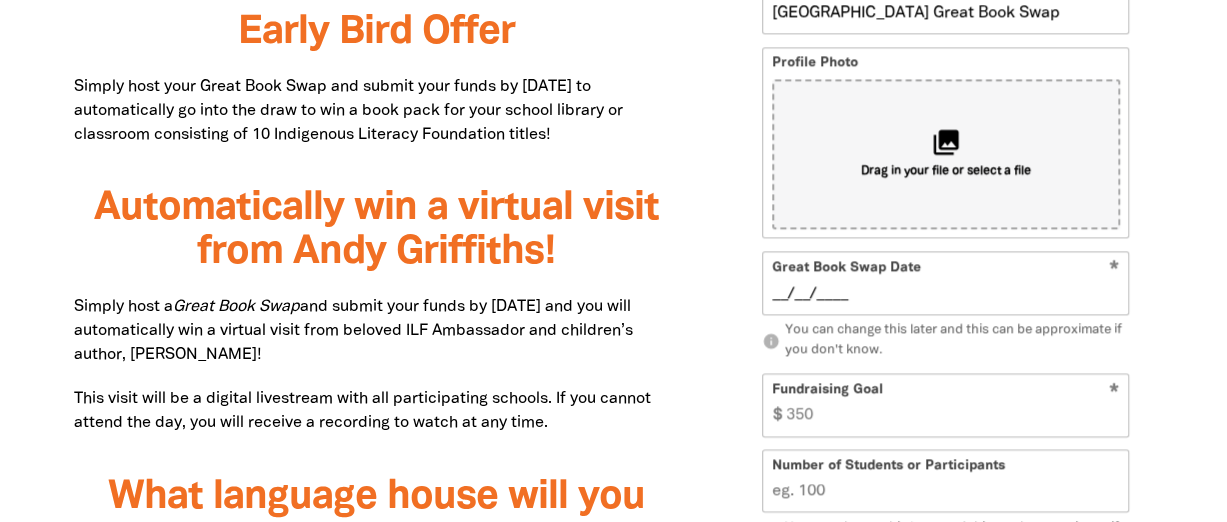 click on "__/__/____" at bounding box center (946, 294) 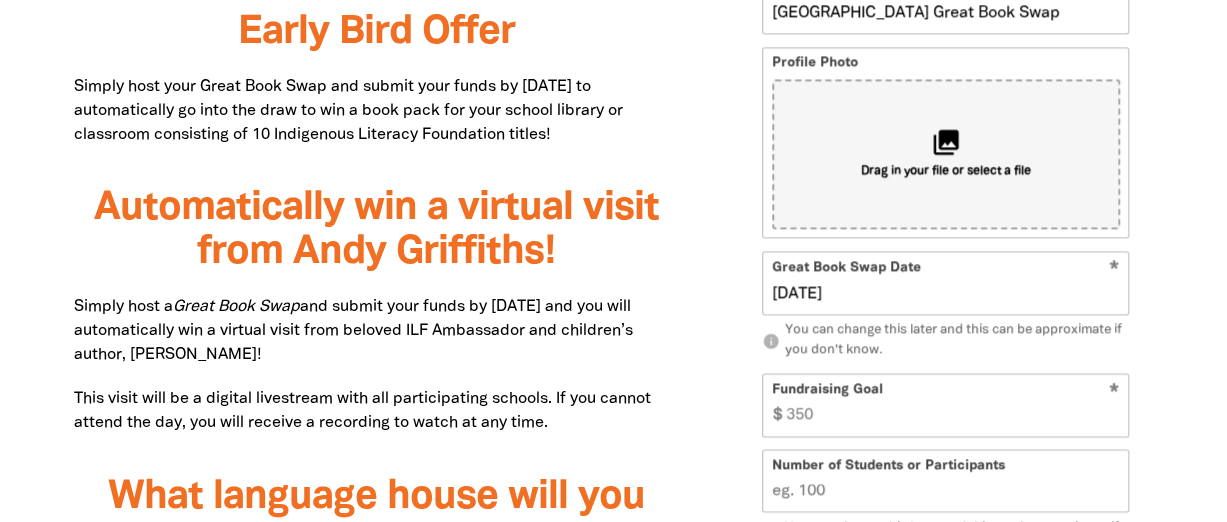 type on "17/09/2025" 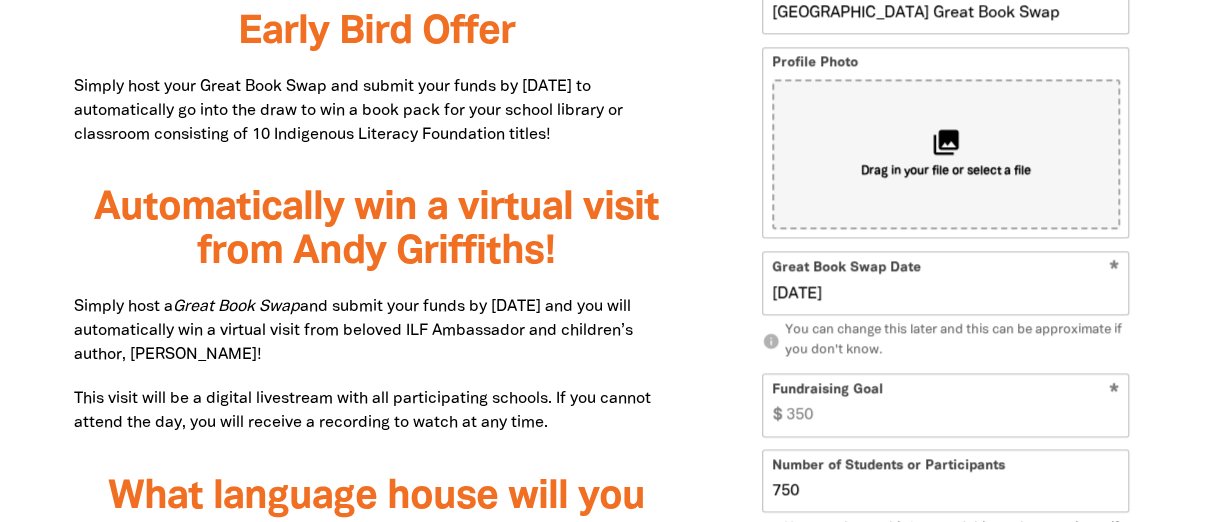 type on "750" 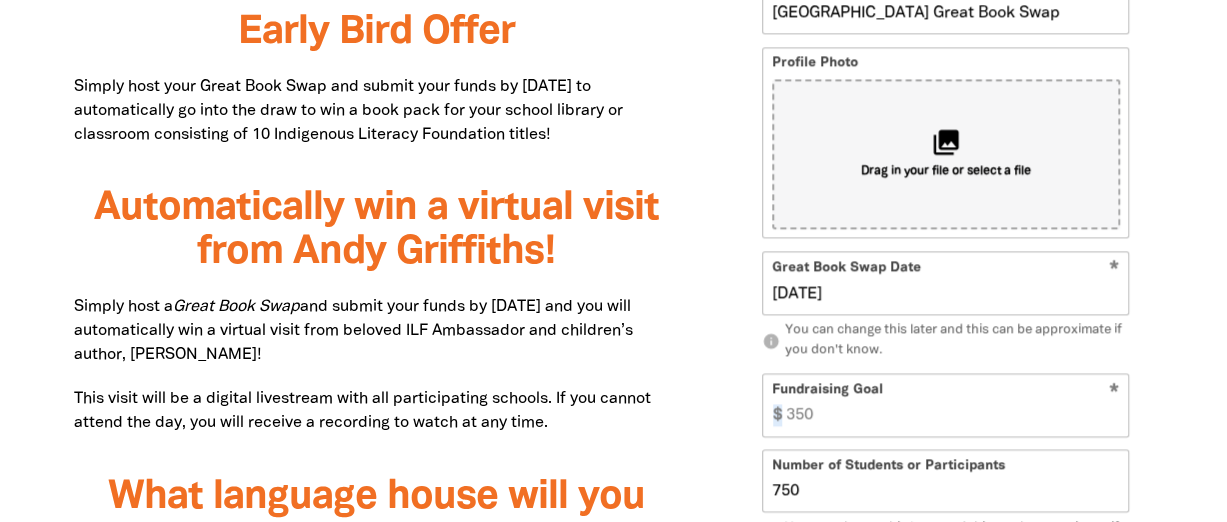 click on "$" at bounding box center [772, 405] 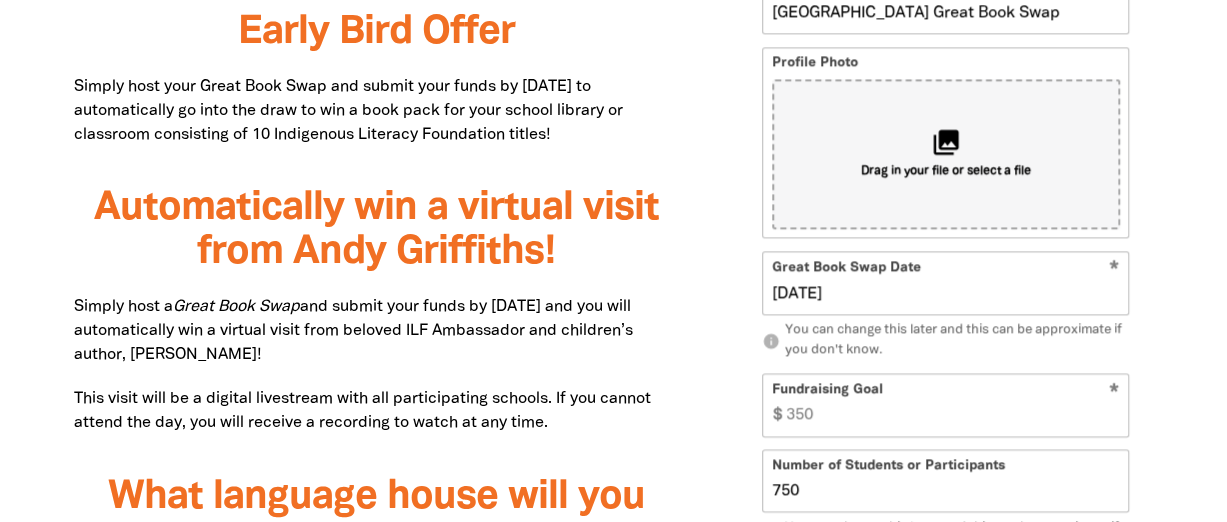 click on "$" at bounding box center (772, 405) 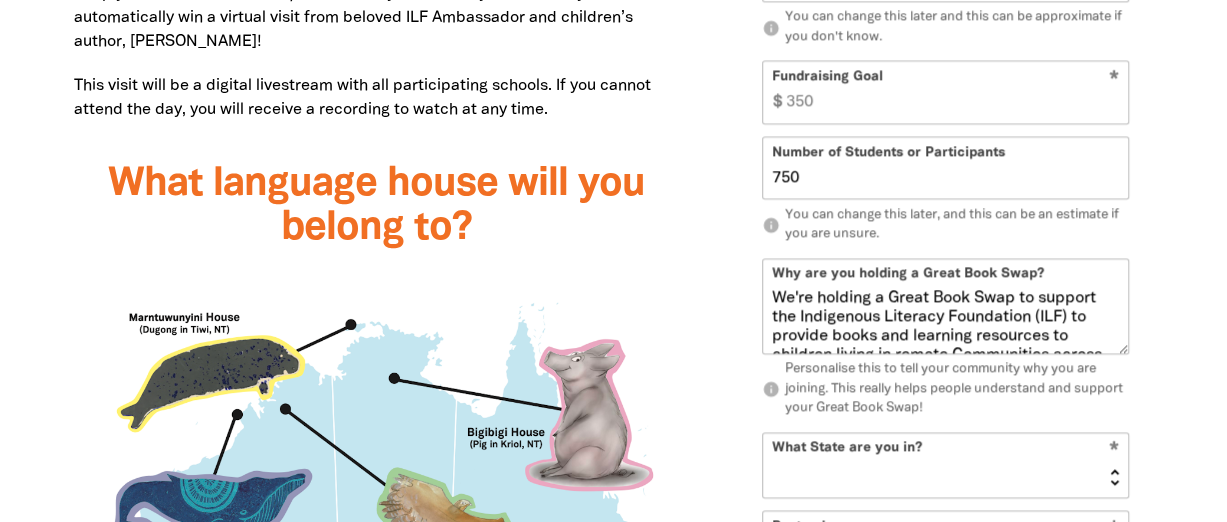 scroll, scrollTop: 1707, scrollLeft: 0, axis: vertical 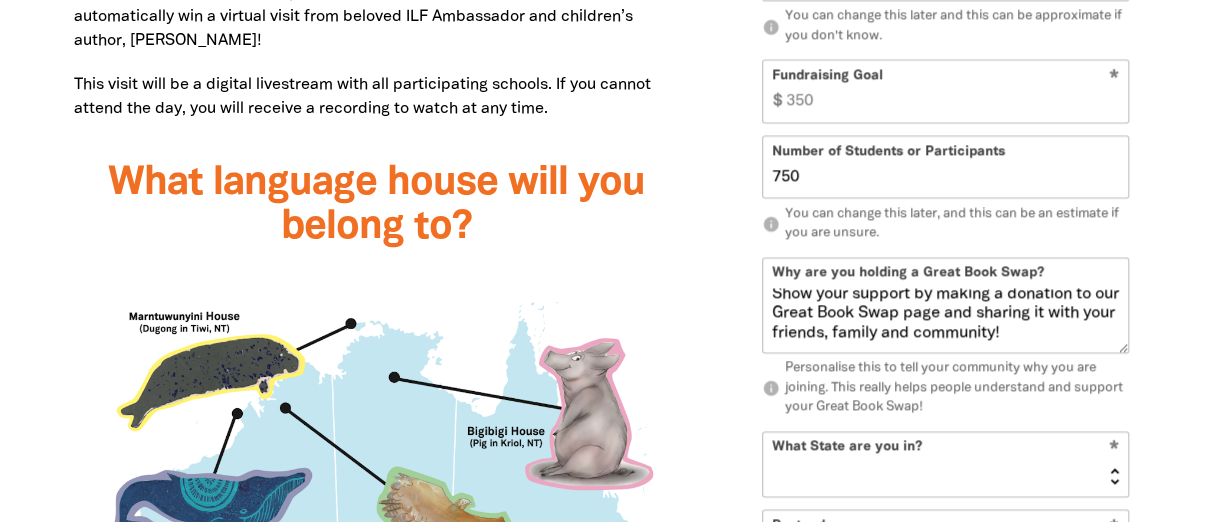 click on "NSW VIC QLD NT WA SA TAS ACT" at bounding box center (945, 464) 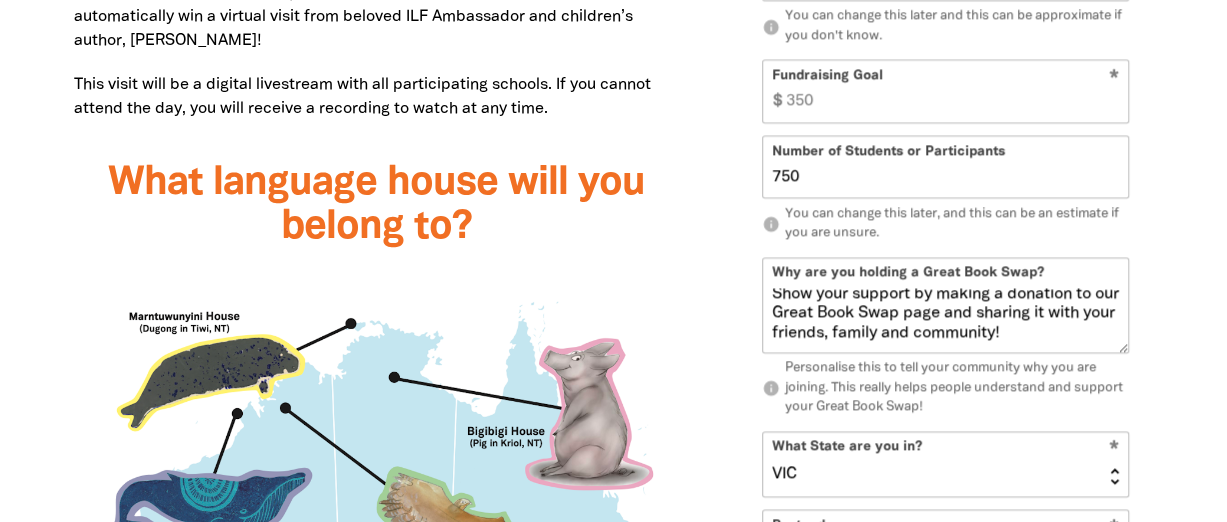 click on "NSW VIC QLD NT WA SA TAS ACT" at bounding box center (945, 464) 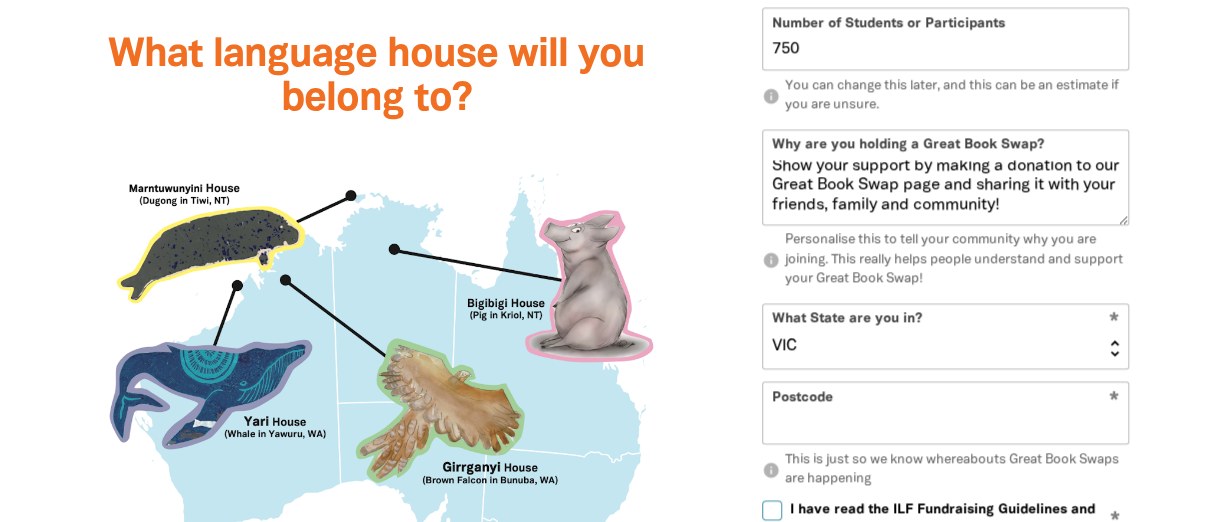 scroll, scrollTop: 1836, scrollLeft: 0, axis: vertical 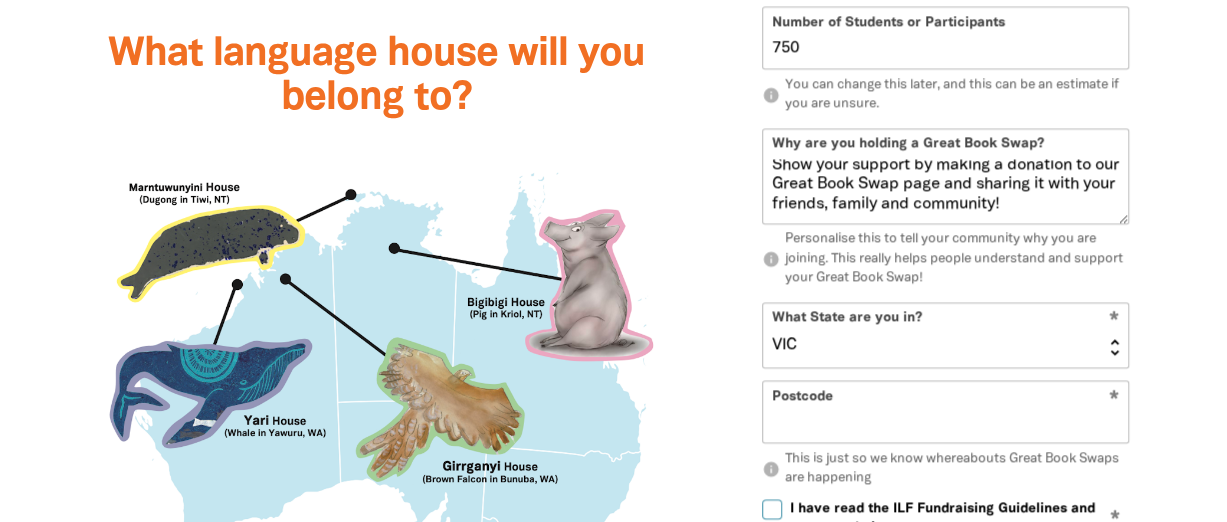 click on "Postcode" at bounding box center [945, 412] 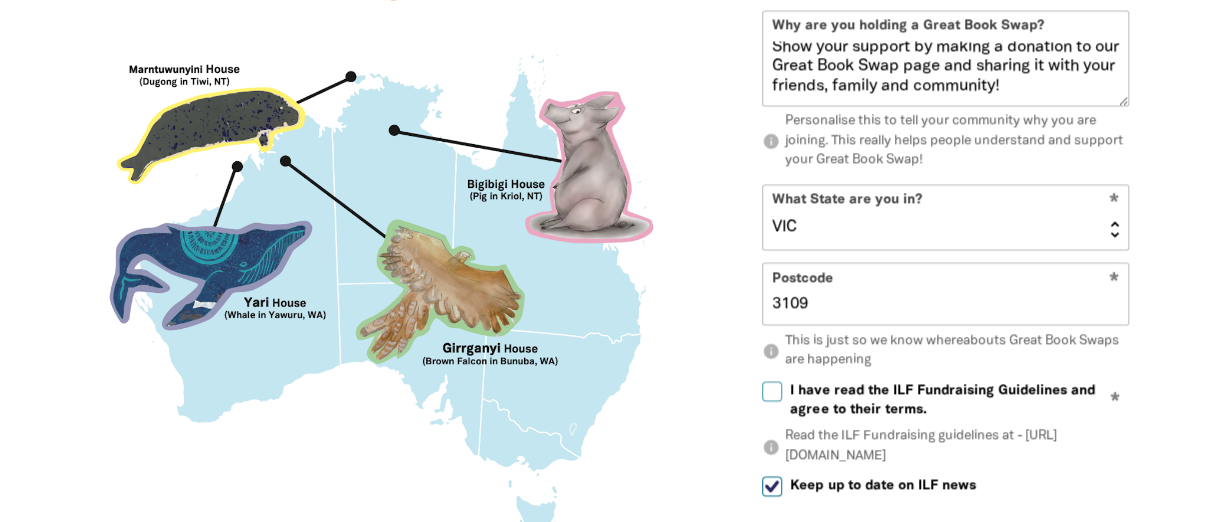 scroll, scrollTop: 1962, scrollLeft: 0, axis: vertical 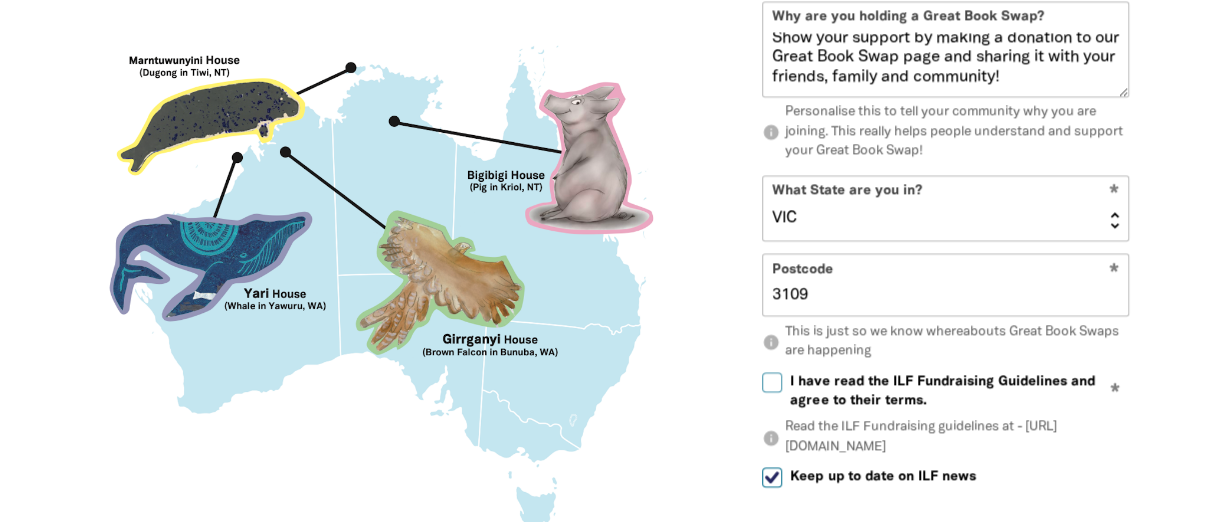 click on "I have read the ILF Fundraising Guidelines and agree to their terms." at bounding box center [772, 383] 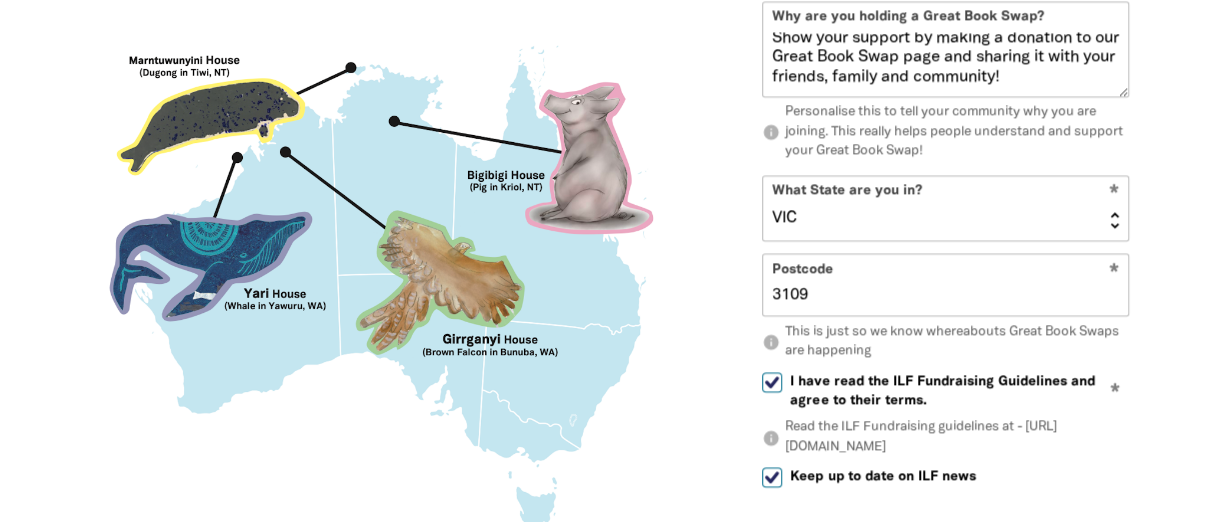 checkbox on "true" 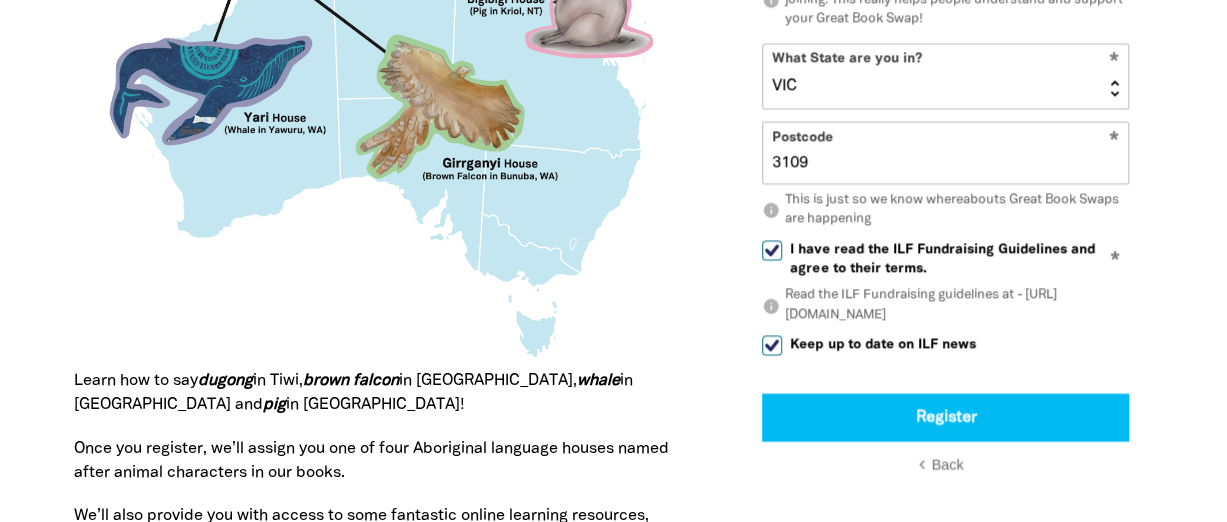 scroll, scrollTop: 2139, scrollLeft: 0, axis: vertical 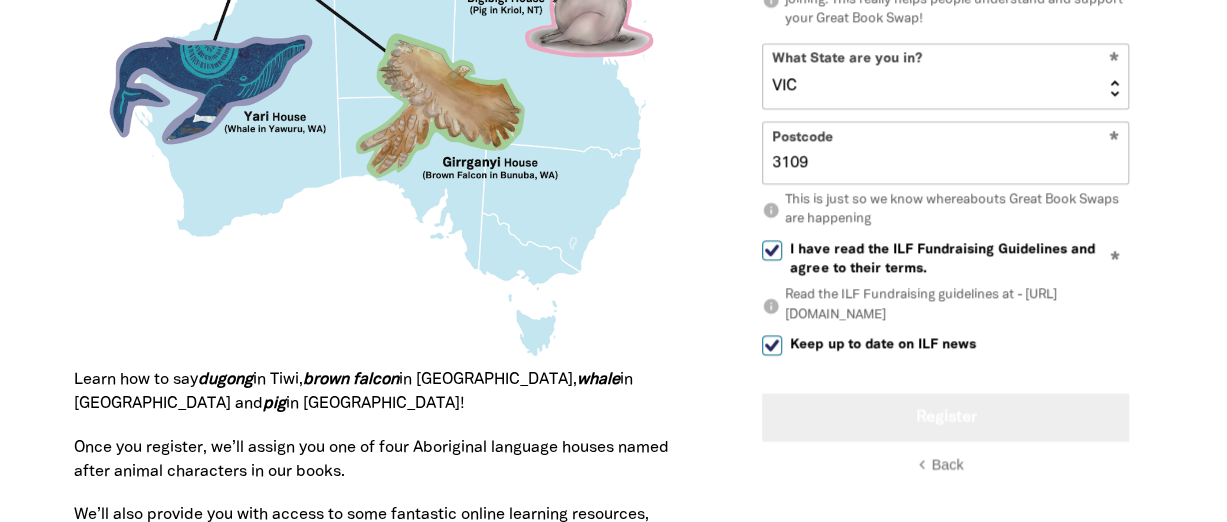 click on "Register" at bounding box center [945, 417] 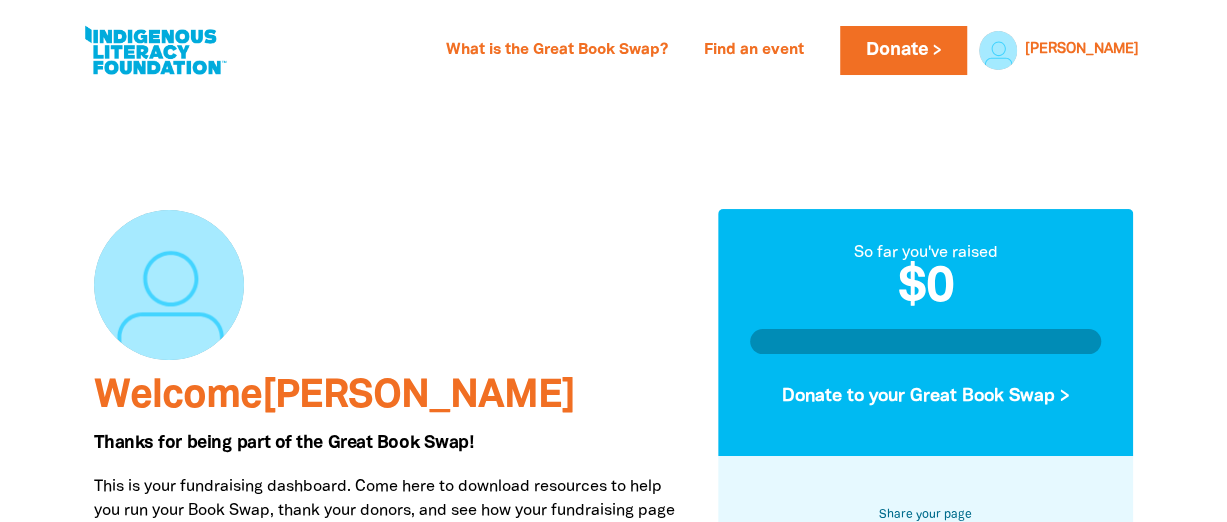 scroll, scrollTop: 8, scrollLeft: 0, axis: vertical 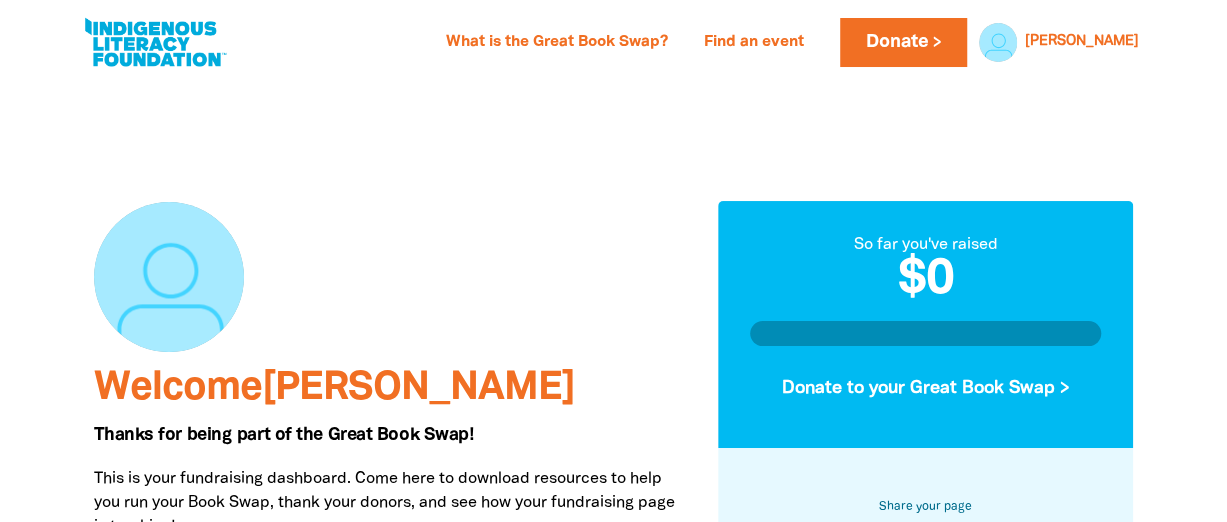 click on "So far you've raised $0 Donate to your Great Book Swap > Share your page email Edit your page > View your page > Want to fundraise with friends? Start Language House Join Language House Donation Number:   ﻿ If you collect your donations in cash, add your donation number as the bank deposit reference so ILF can match it to your Great Book Swap. Download your QR Code Download a handy QR code to print out and make it easy for people to find your fundraising page. get_app Download" at bounding box center [926, 705] 